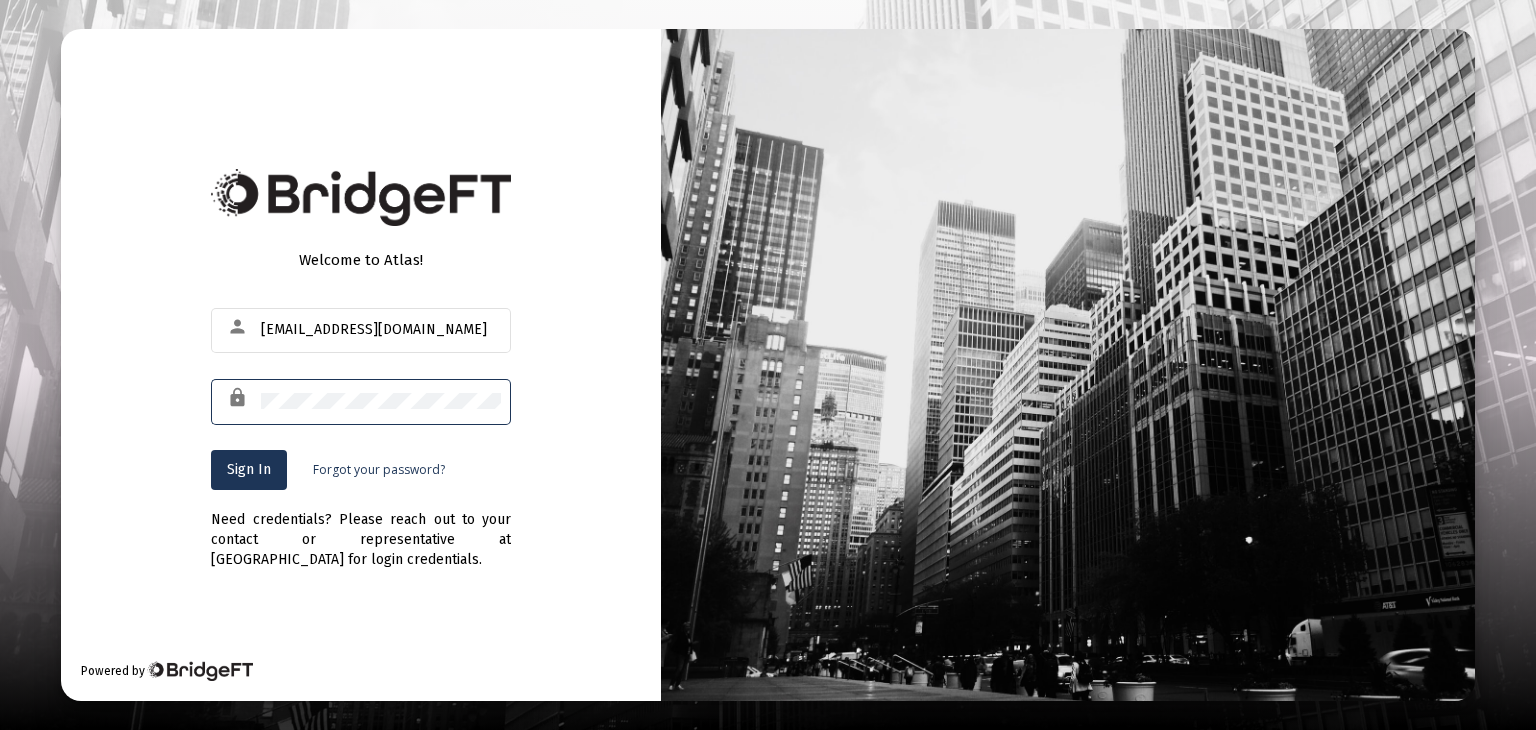 scroll, scrollTop: 0, scrollLeft: 0, axis: both 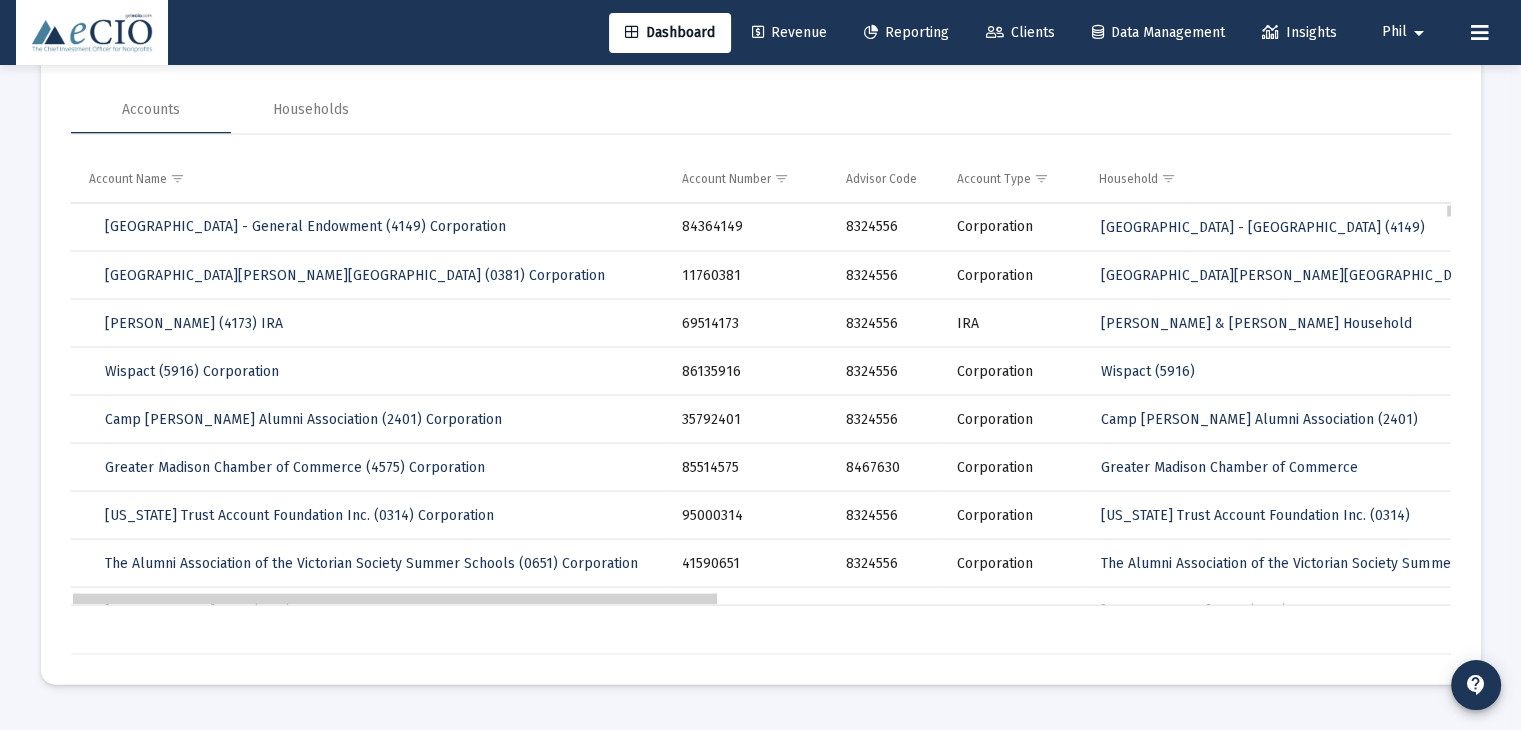drag, startPoint x: 828, startPoint y: 602, endPoint x: 178, endPoint y: 583, distance: 650.27765 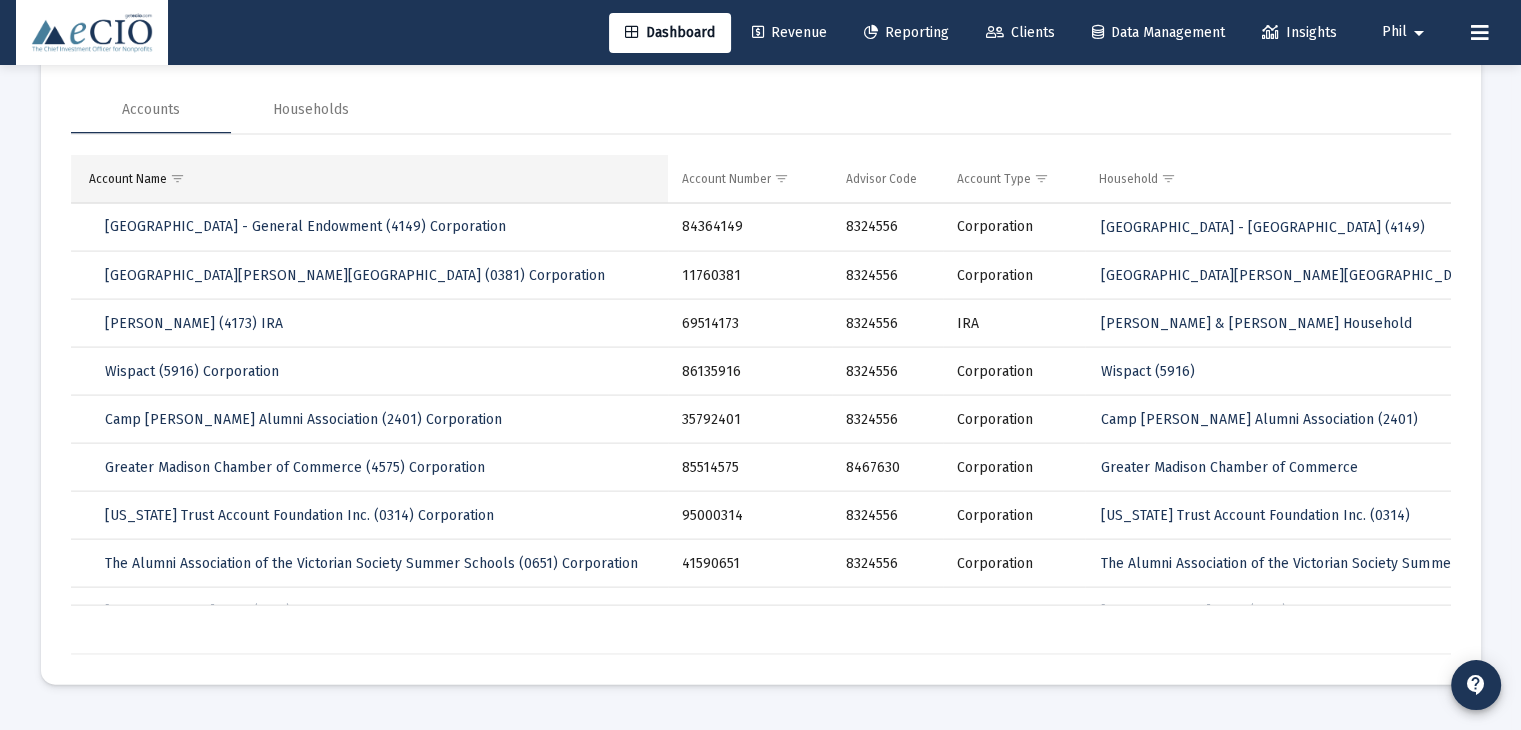 click at bounding box center [177, 178] 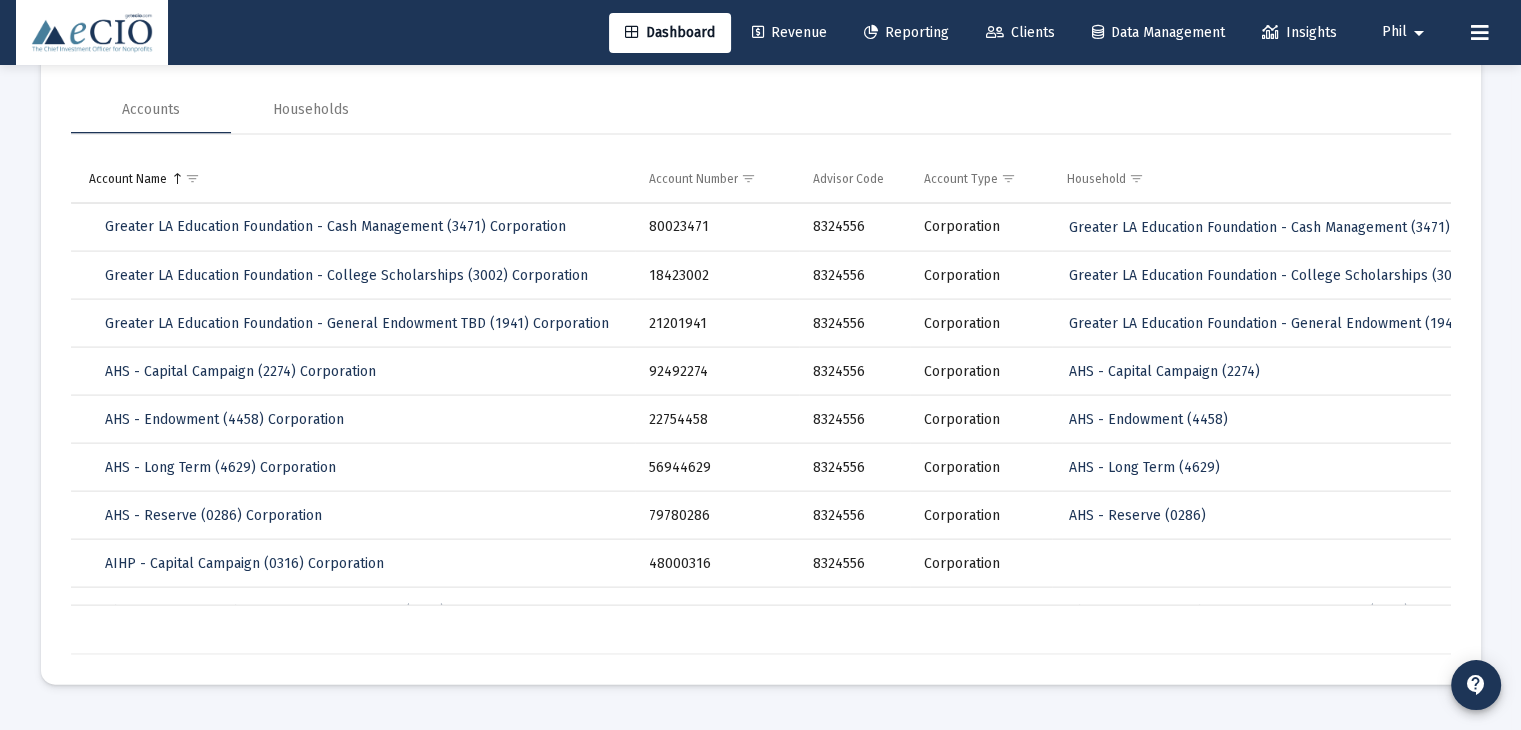 click on "Account Name" at bounding box center [353, 179] 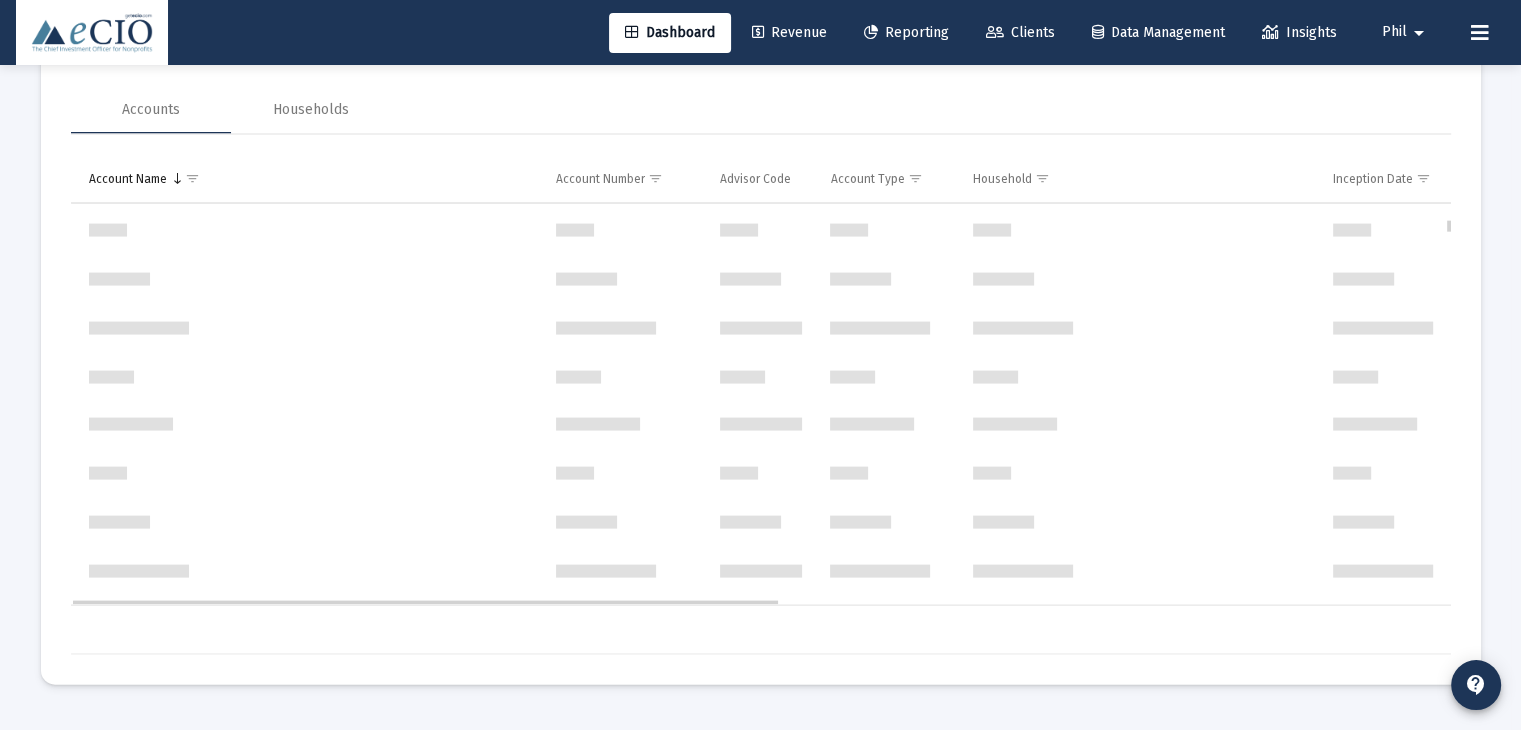 scroll, scrollTop: 560, scrollLeft: 0, axis: vertical 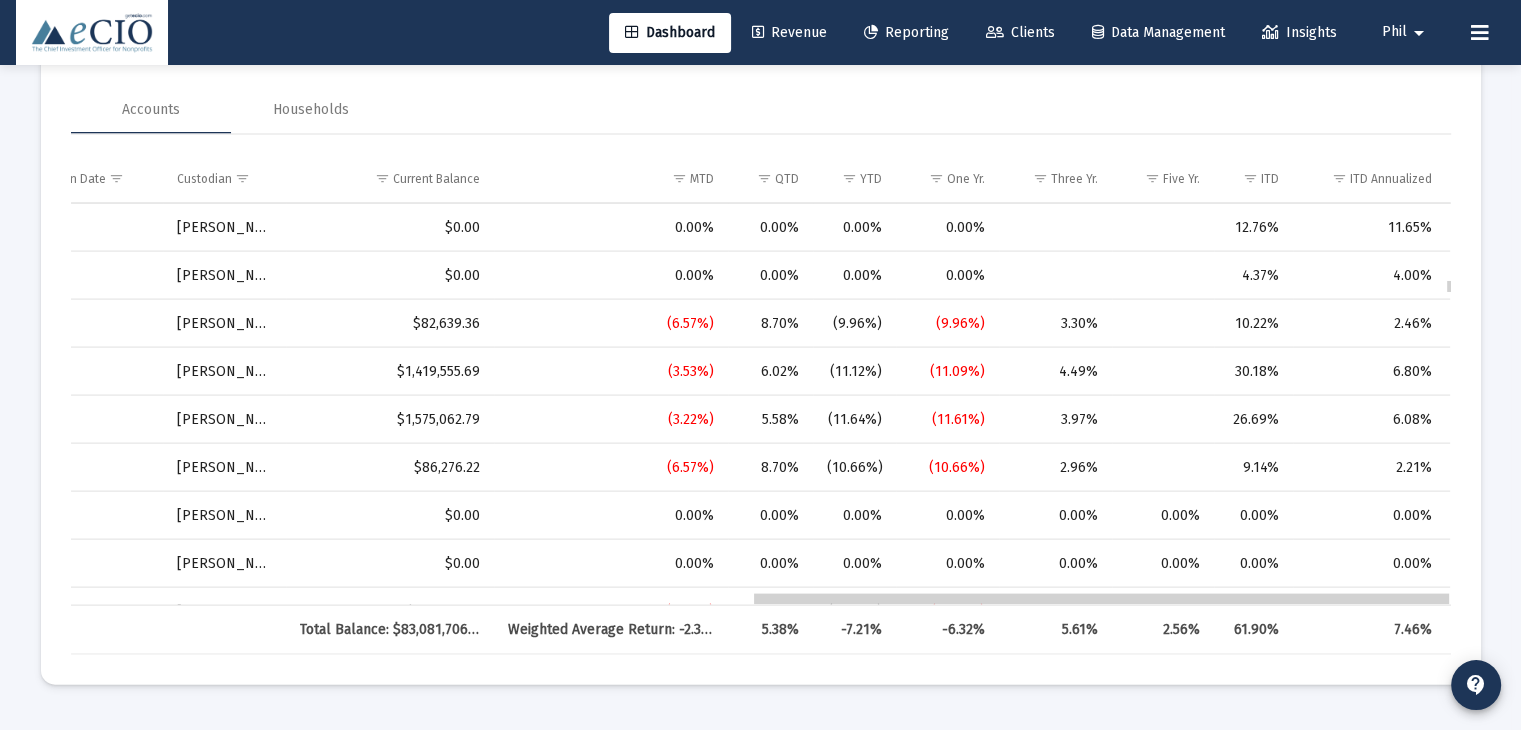 drag, startPoint x: 752, startPoint y: 598, endPoint x: 1448, endPoint y: 617, distance: 696.2593 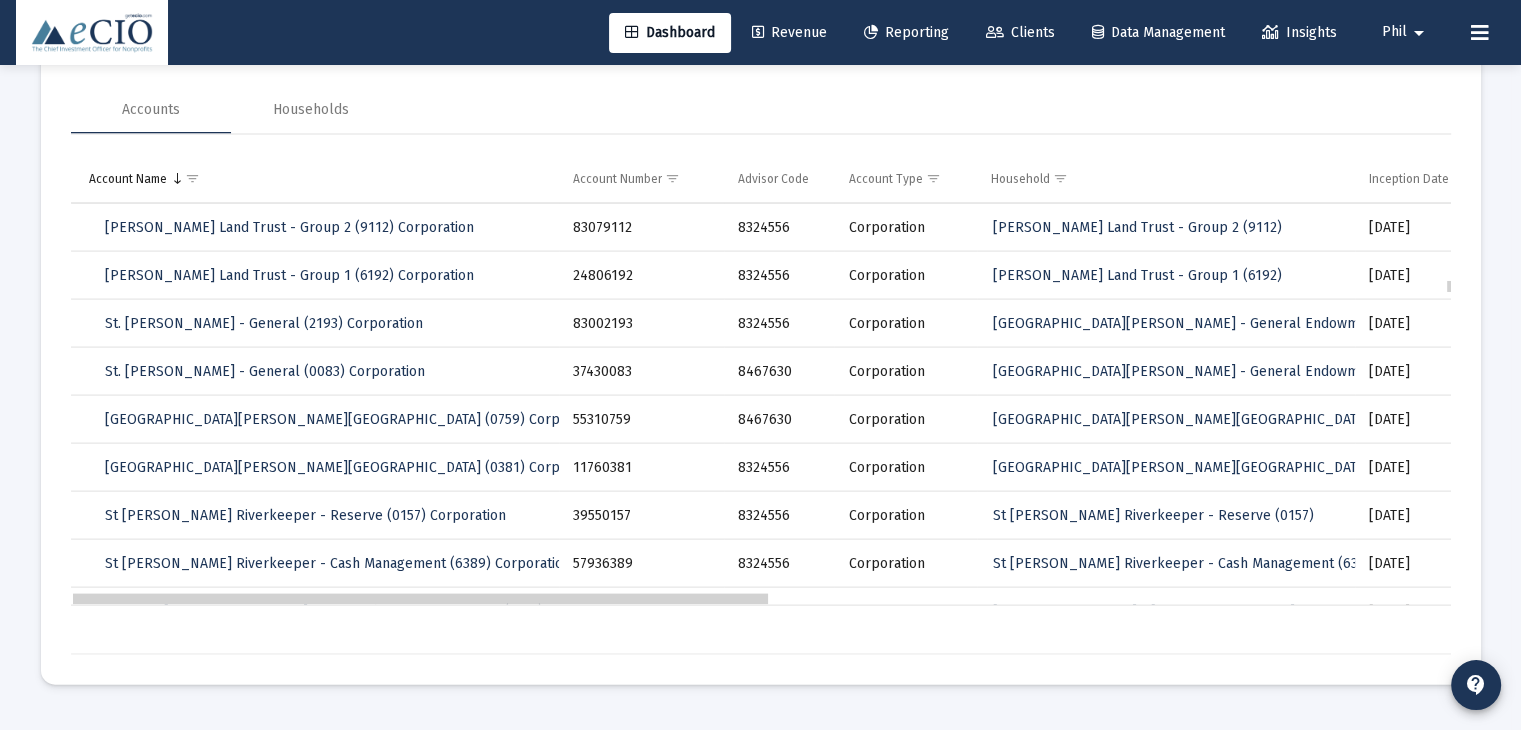 drag, startPoint x: 814, startPoint y: 597, endPoint x: 20, endPoint y: 587, distance: 794.063 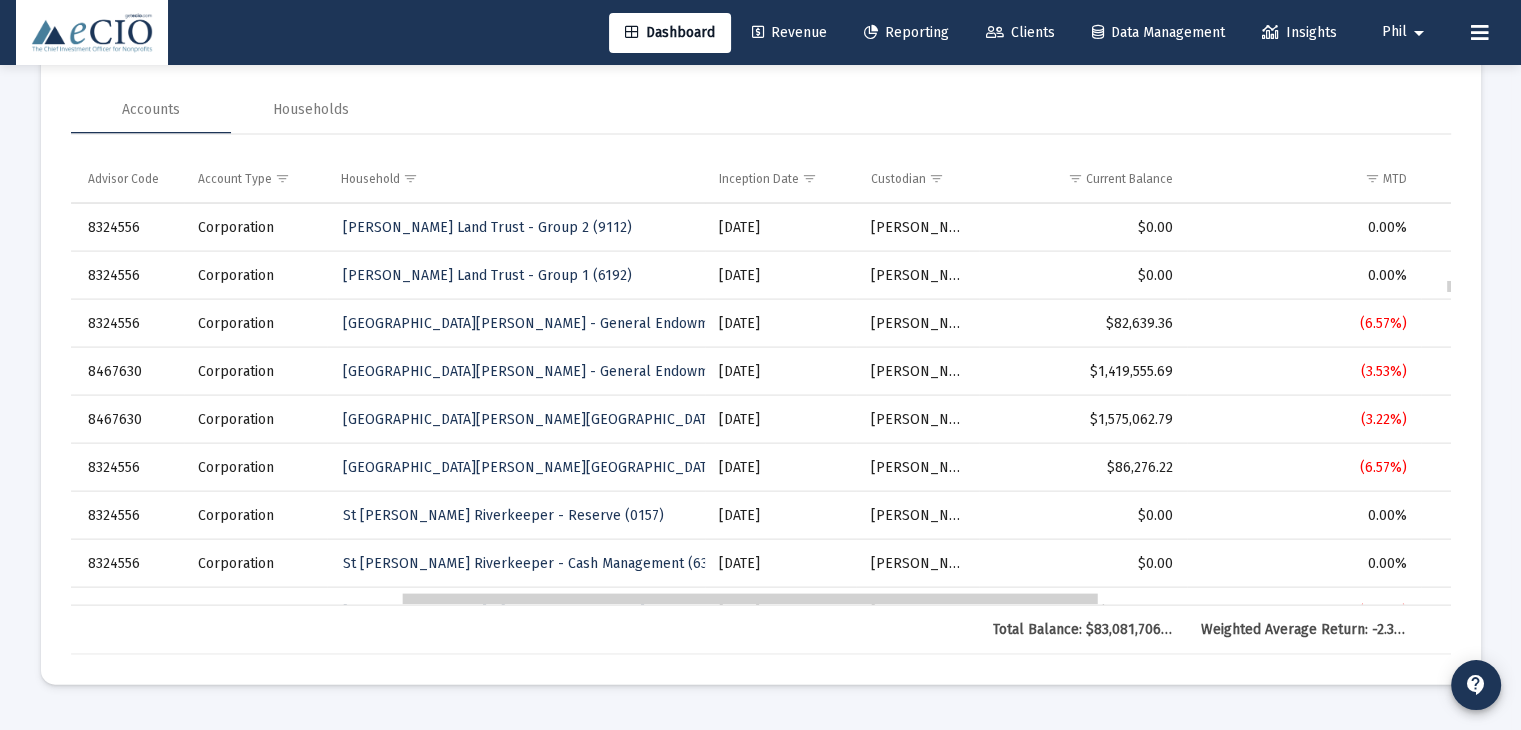drag, startPoint x: 736, startPoint y: 599, endPoint x: 1071, endPoint y: 600, distance: 335.0015 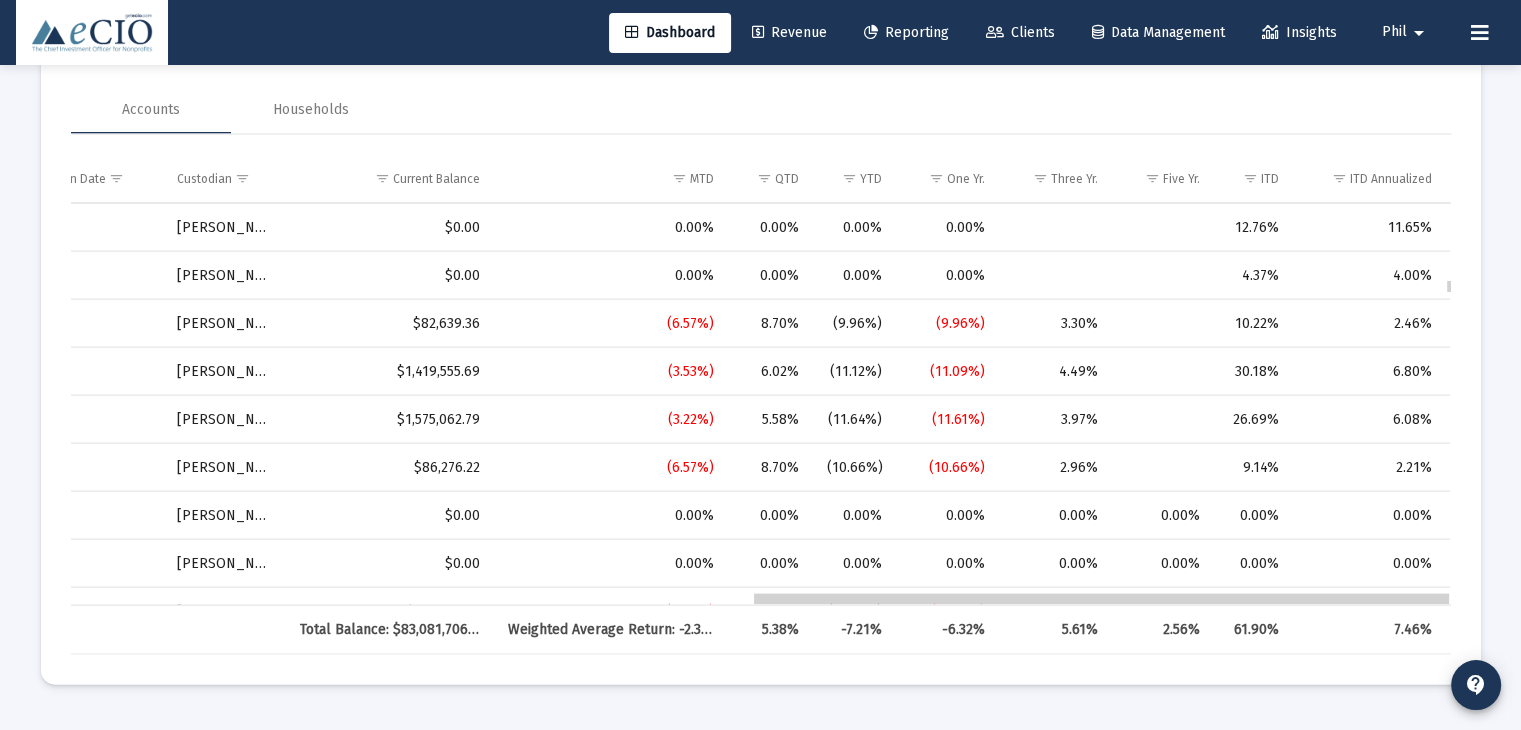 drag, startPoint x: 1024, startPoint y: 595, endPoint x: 1424, endPoint y: 593, distance: 400.005 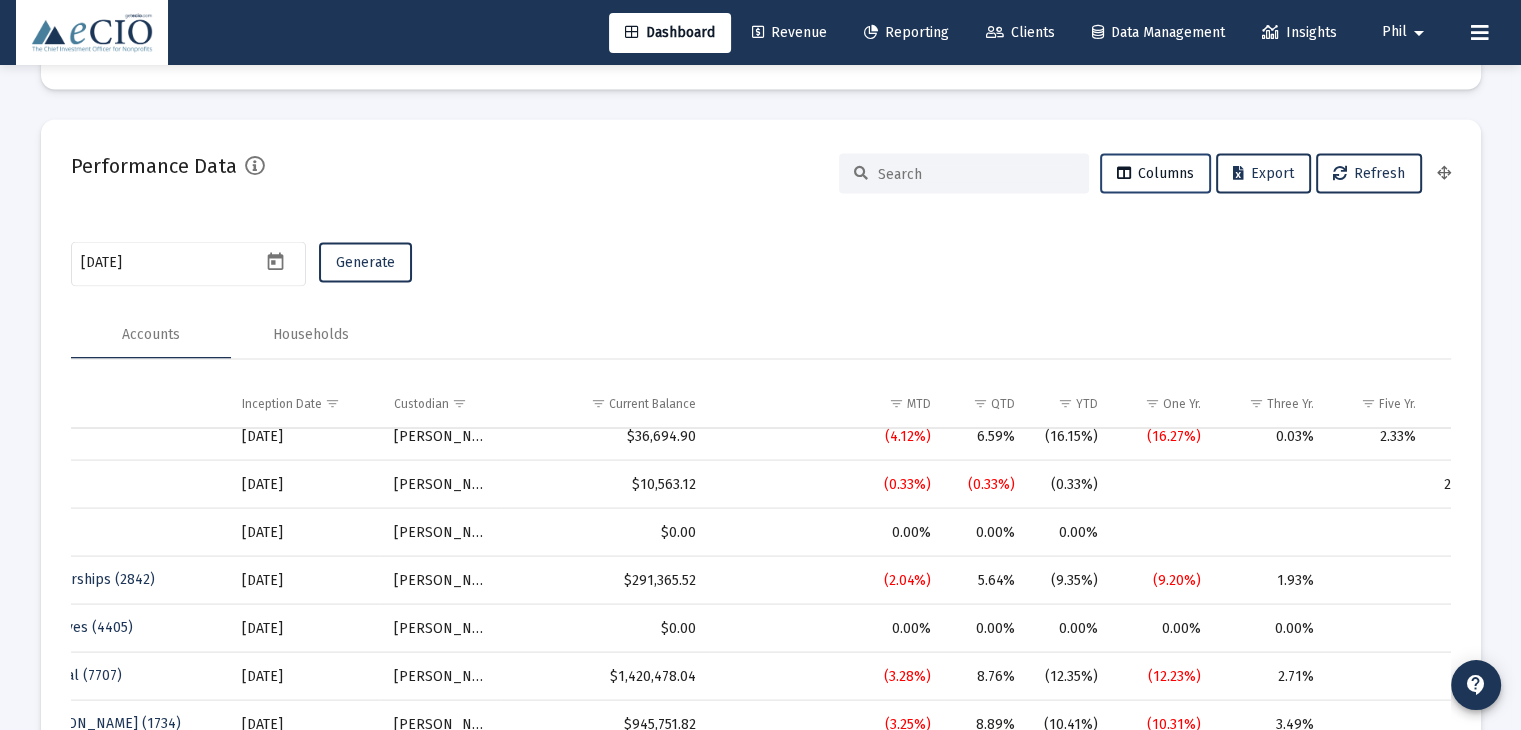 click on "Columns" 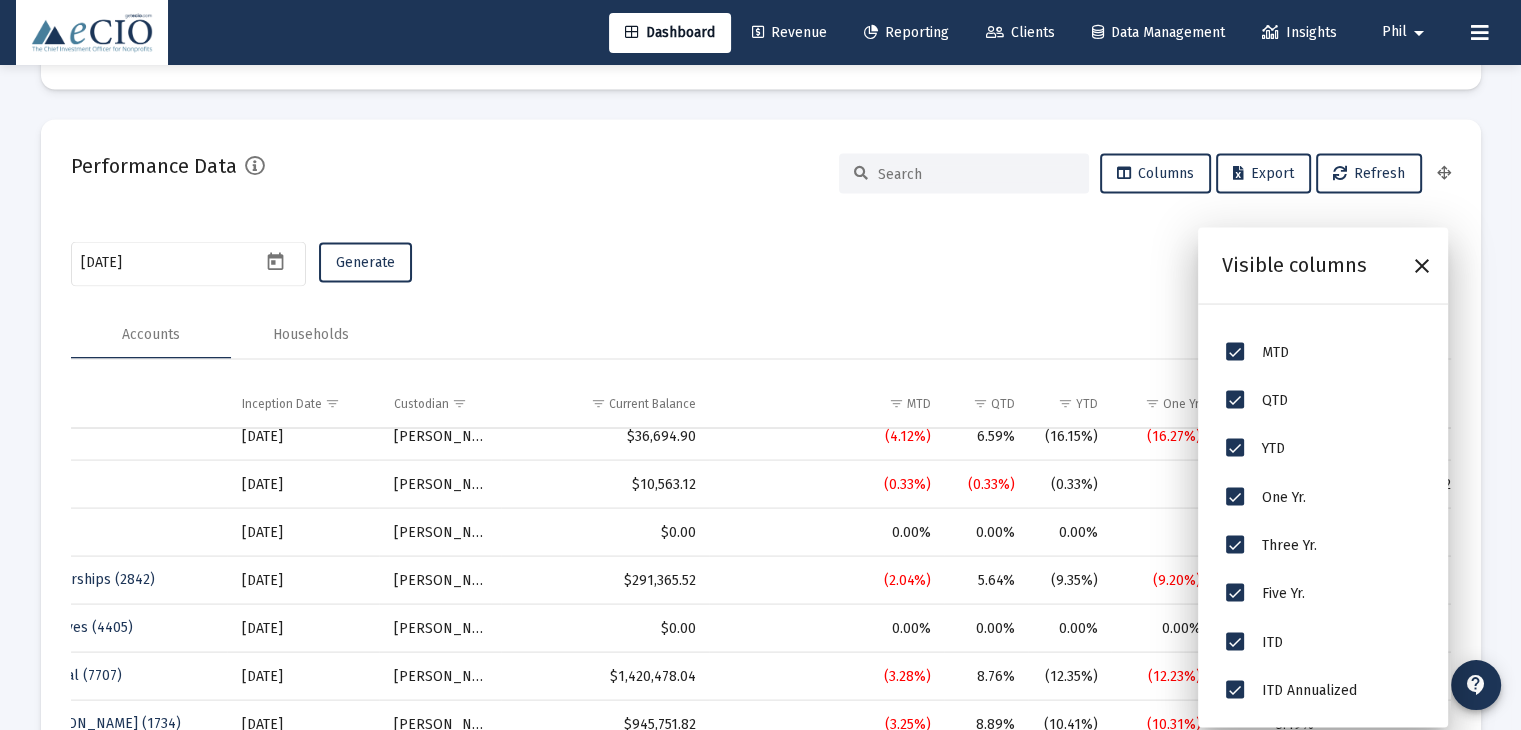 click on "Performance Data  Columns   Export   Refresh  [DATE] Generate Accounts Households Account Name Account Number Advisor Code Account Type Household Inception Date Custodian Current Balance MTD QTD YTD One Yr. Three Yr. Five Yr. ITD ITD Annualized  The Sanctuary at [GEOGRAPHIC_DATA] - Long Term (8661) Corporation  92848661 8324556 Corporation      [PERSON_NAME]  $0.00   0.00%   0.00%   0.00%   0.00%         0.00%      The Providence Project (6455) Corporation  55336455 8324556 Corporation  The Providence Project (6455)  [DATE] [PERSON_NAME]  $36,694.90   (4.12%)   6.59%   (16.15%)   (16.27%)   0.03%   2.33%   12.19%   2.30%   The Limb Preservation Foundation - Stock Donation (6178) Corporation  98966178 8324556 Corporation  Limb Preservation Foundation - Stock Donation  [DATE] [PERSON_NAME]  $10,563.12   (0.33%)   (0.33%)   (0.33%)            23891.06%   1376.40%   The Limb Preservation Foundation (2350) Corporation  23082350 8324556 Corporation  The Limb Preservation Foundation (2350)  [DATE] [PERSON_NAME]  $0.00   0.00%   0.00%" 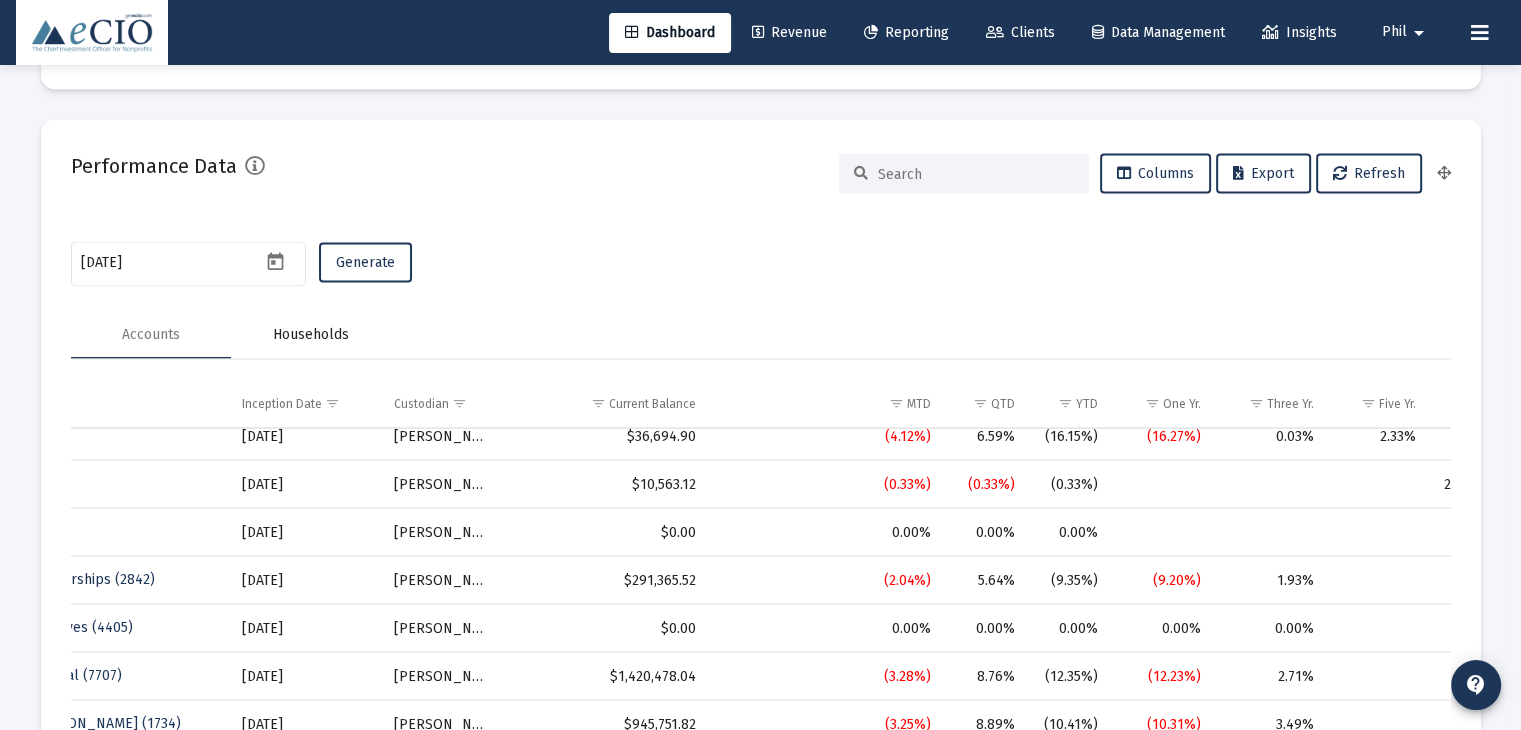 click on "Households" at bounding box center [311, 335] 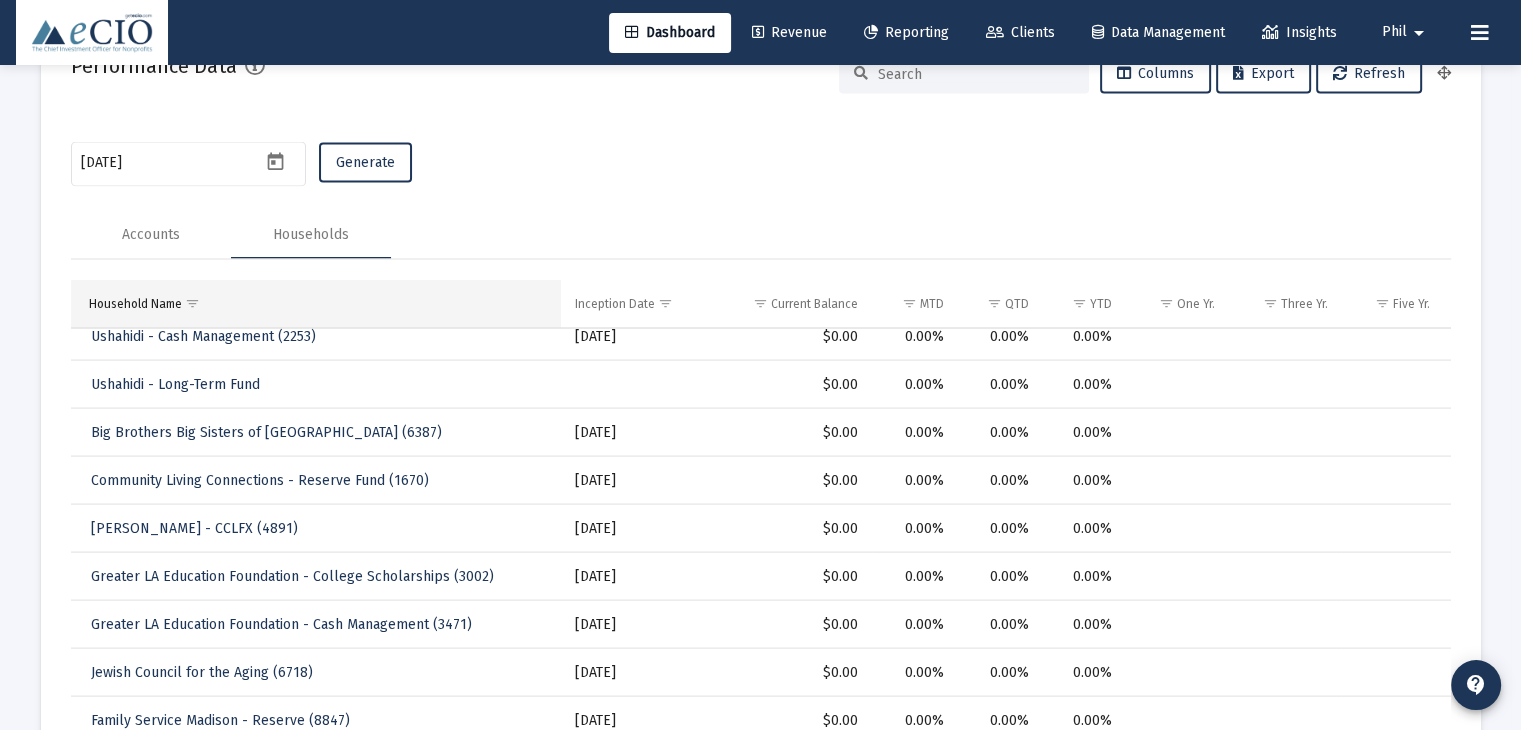 click on "Household Name" at bounding box center [316, 304] 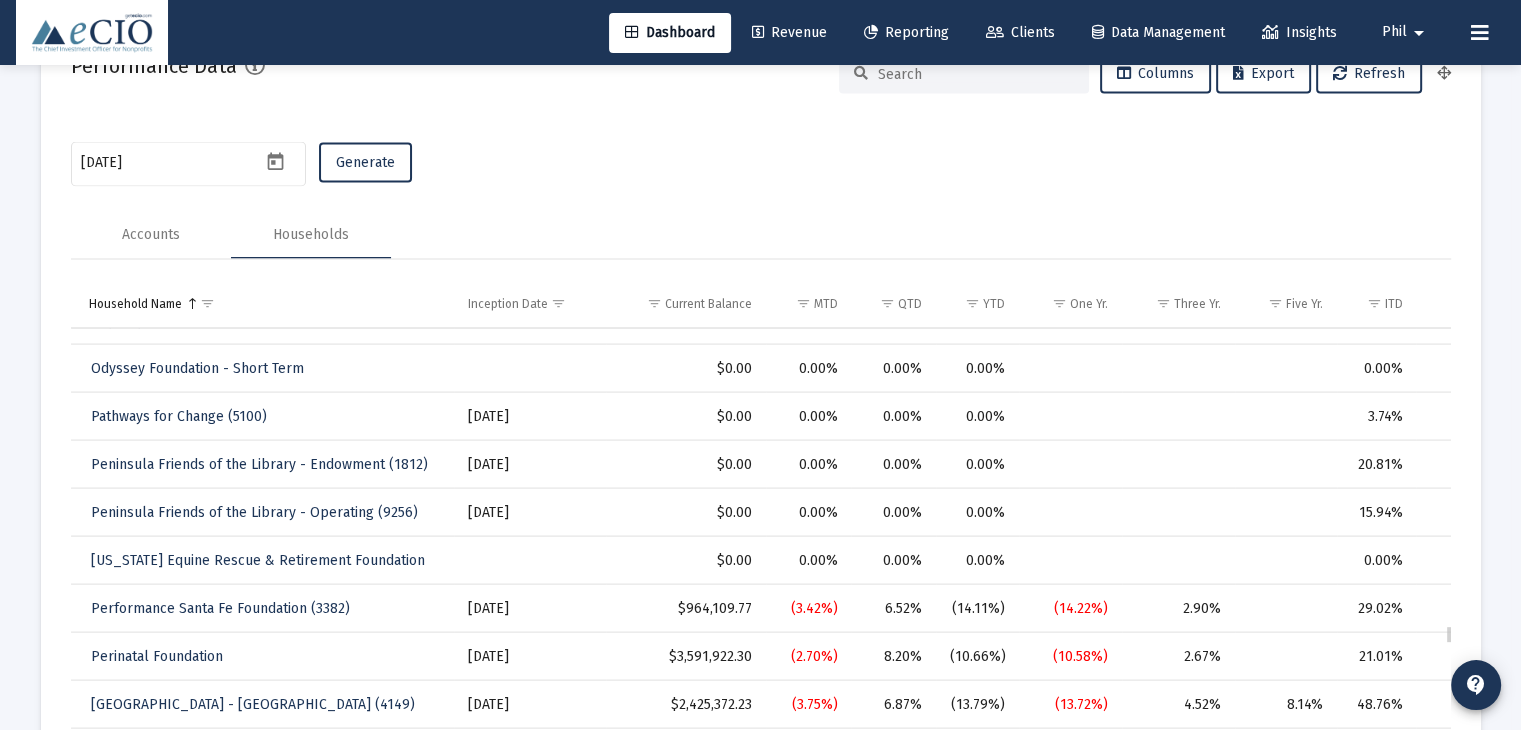 scroll, scrollTop: 7120, scrollLeft: 0, axis: vertical 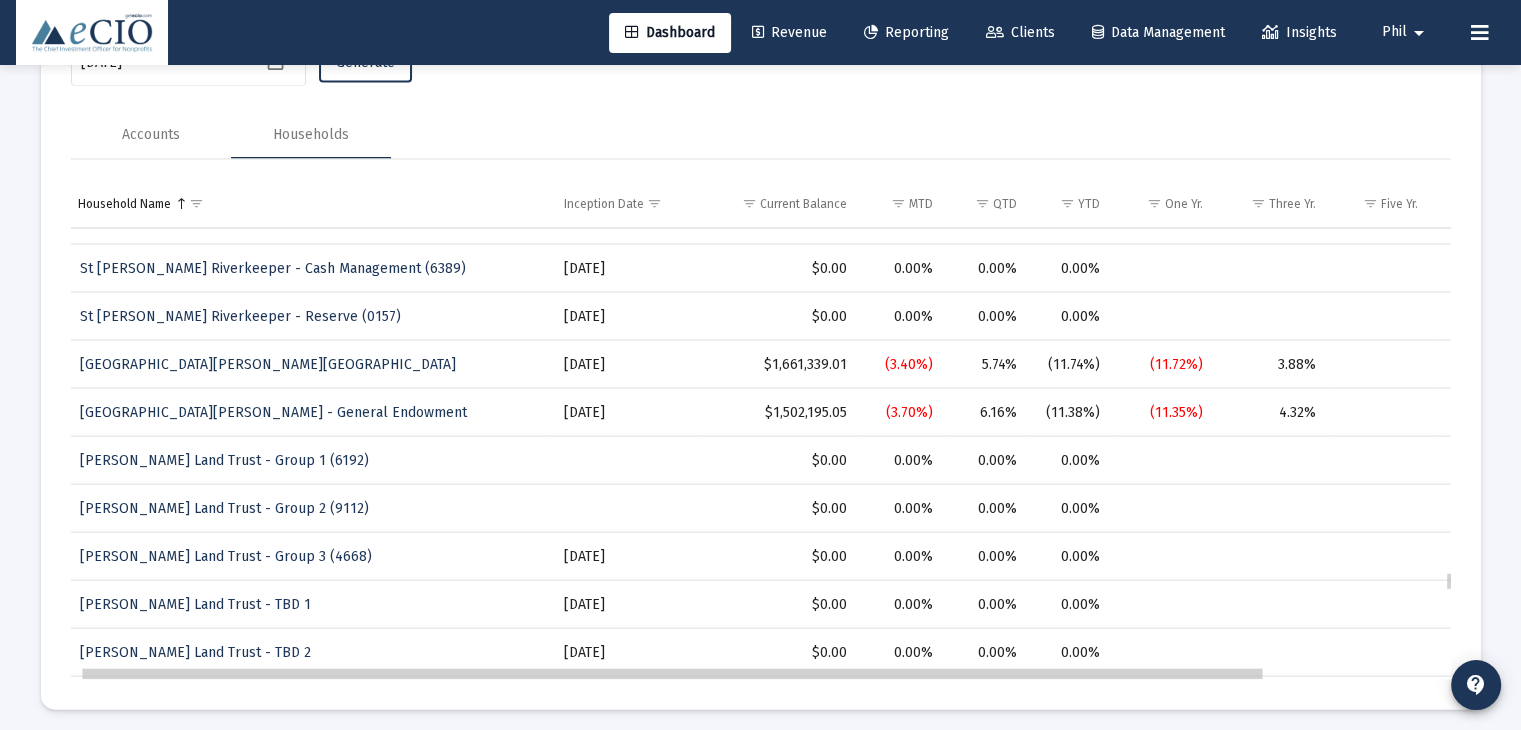 drag, startPoint x: 1032, startPoint y: 675, endPoint x: 1053, endPoint y: 673, distance: 21.095022 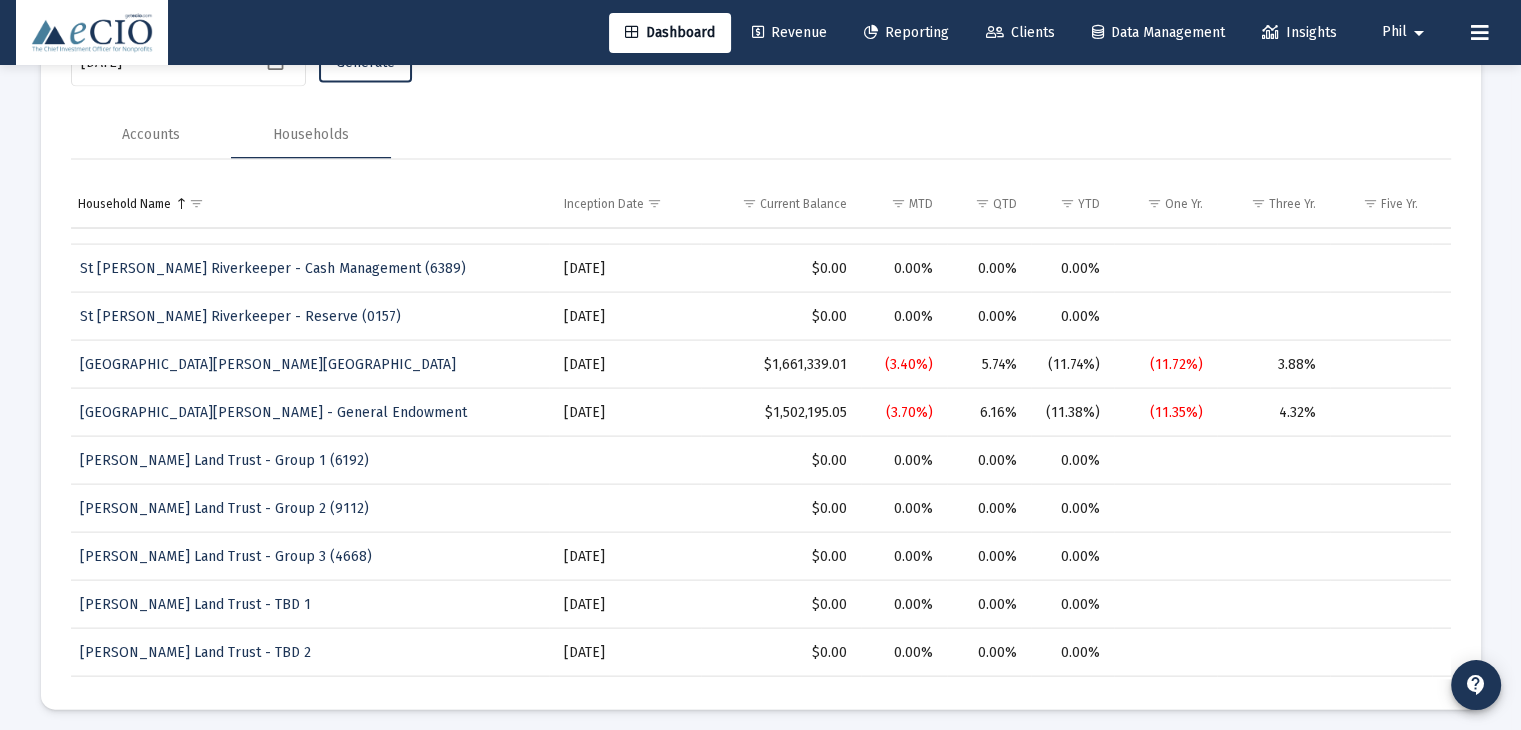 scroll, scrollTop: 3962, scrollLeft: 0, axis: vertical 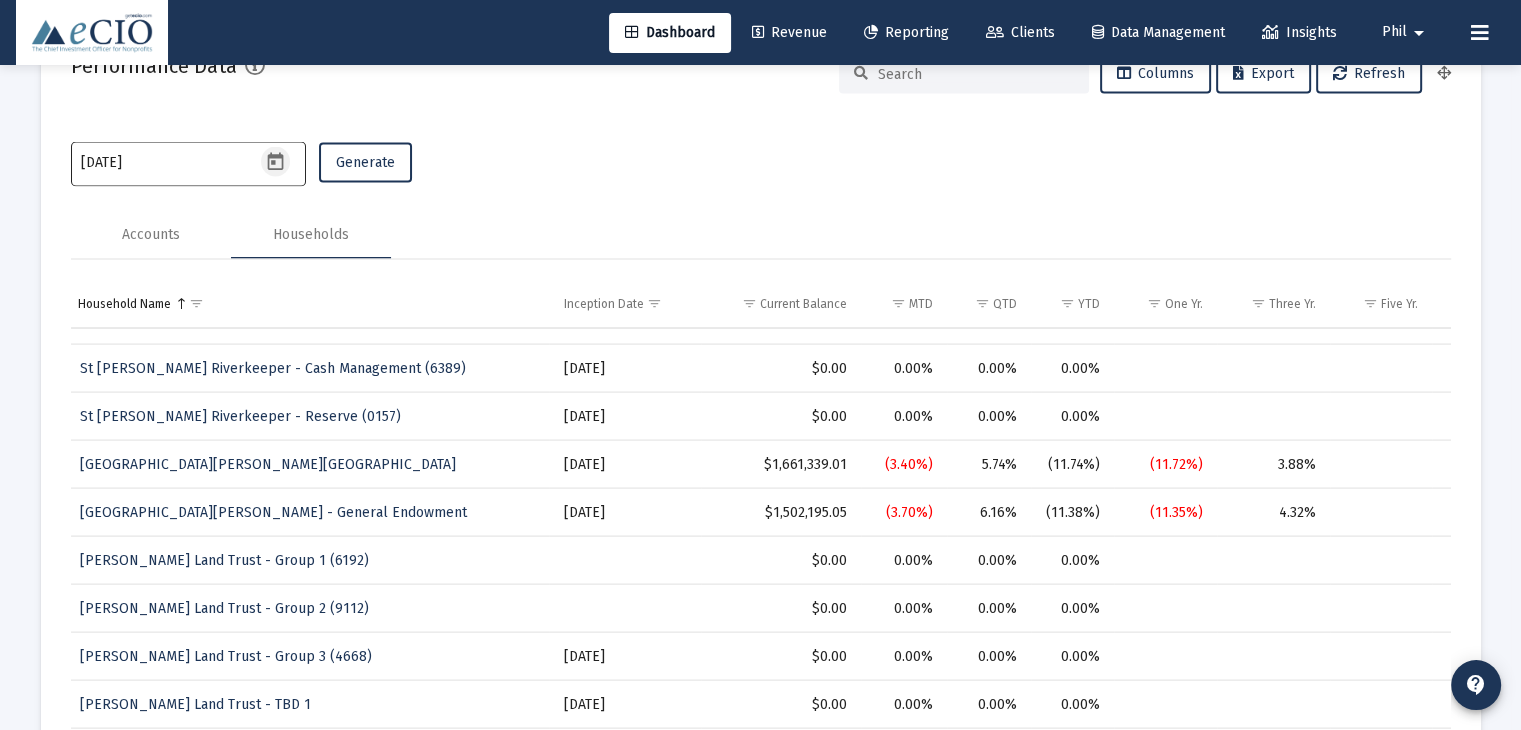 click 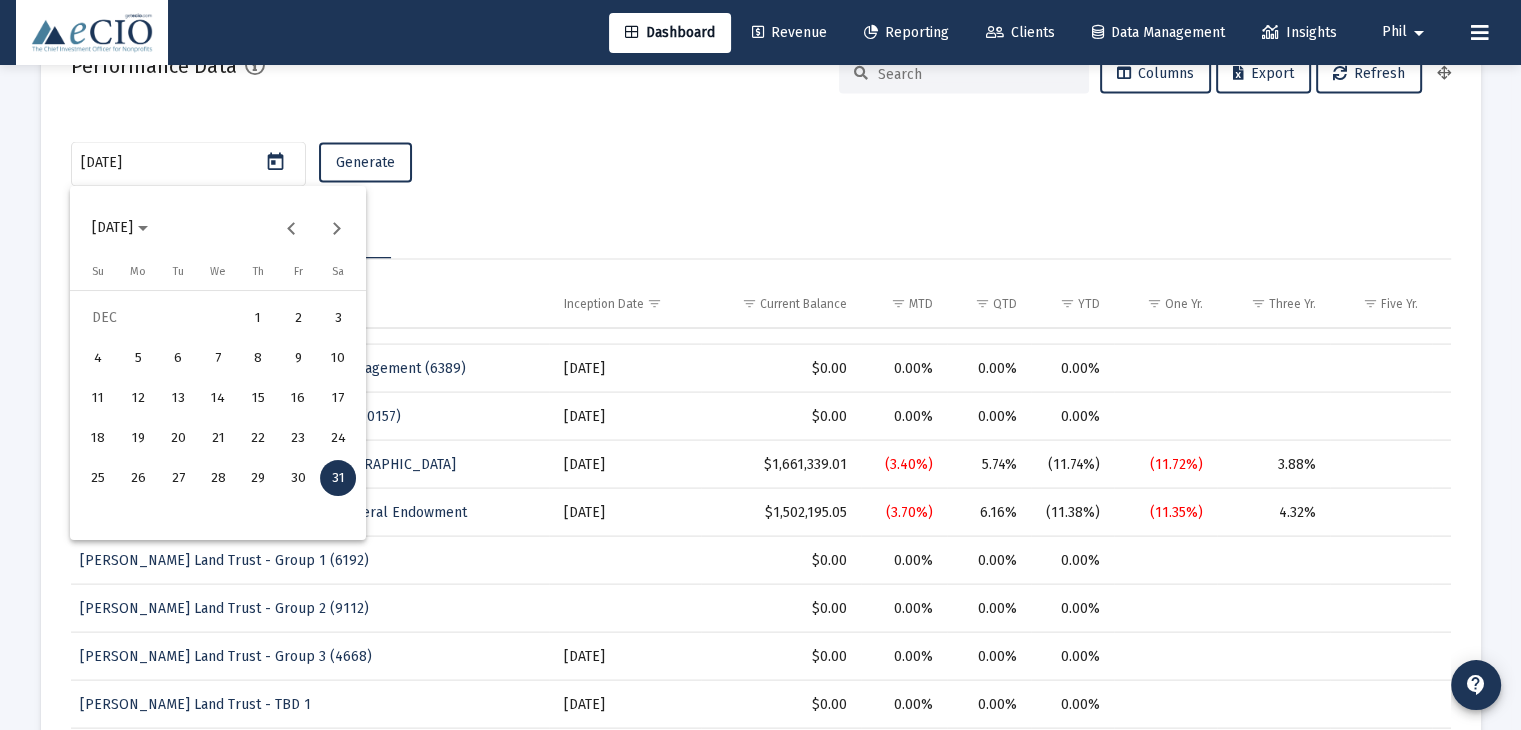 click at bounding box center [760, 365] 